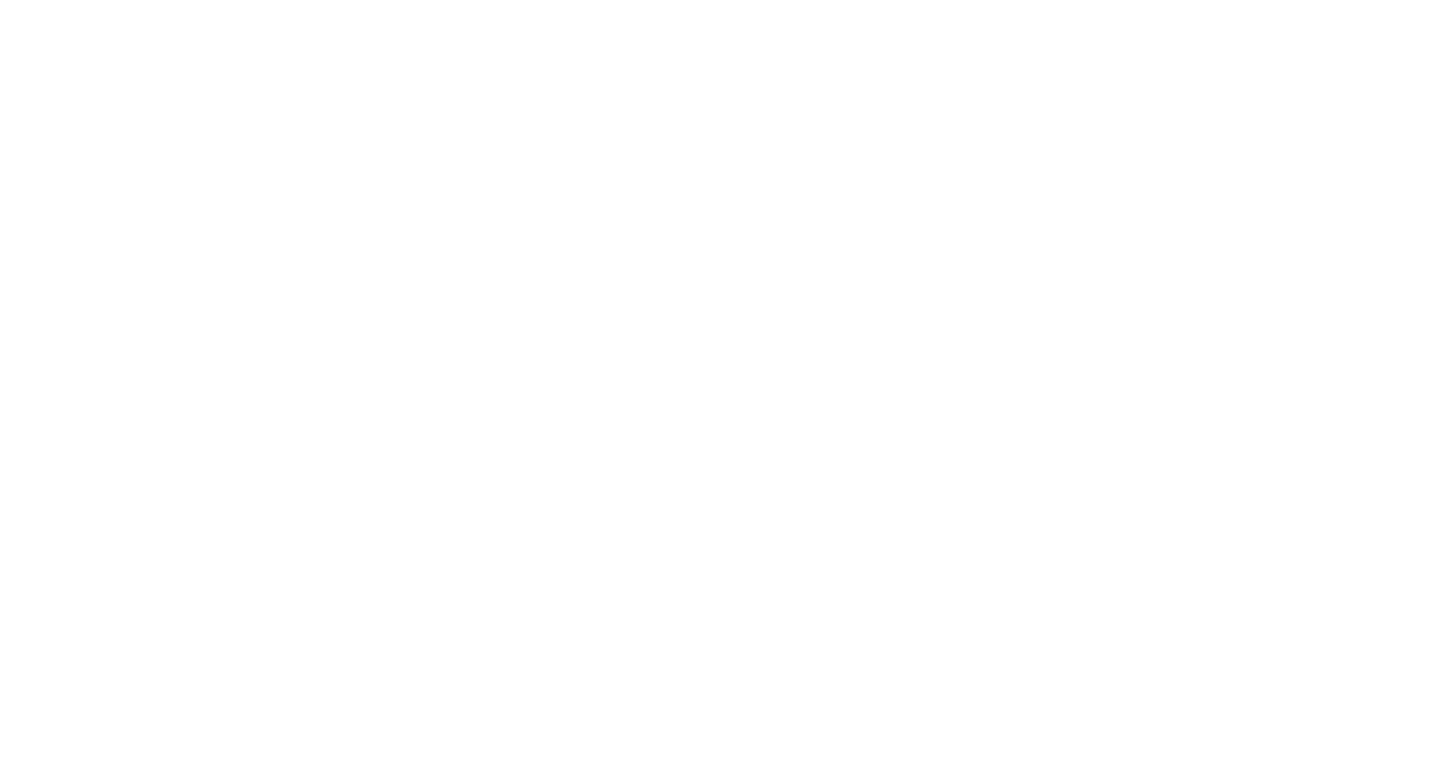 scroll, scrollTop: 0, scrollLeft: 0, axis: both 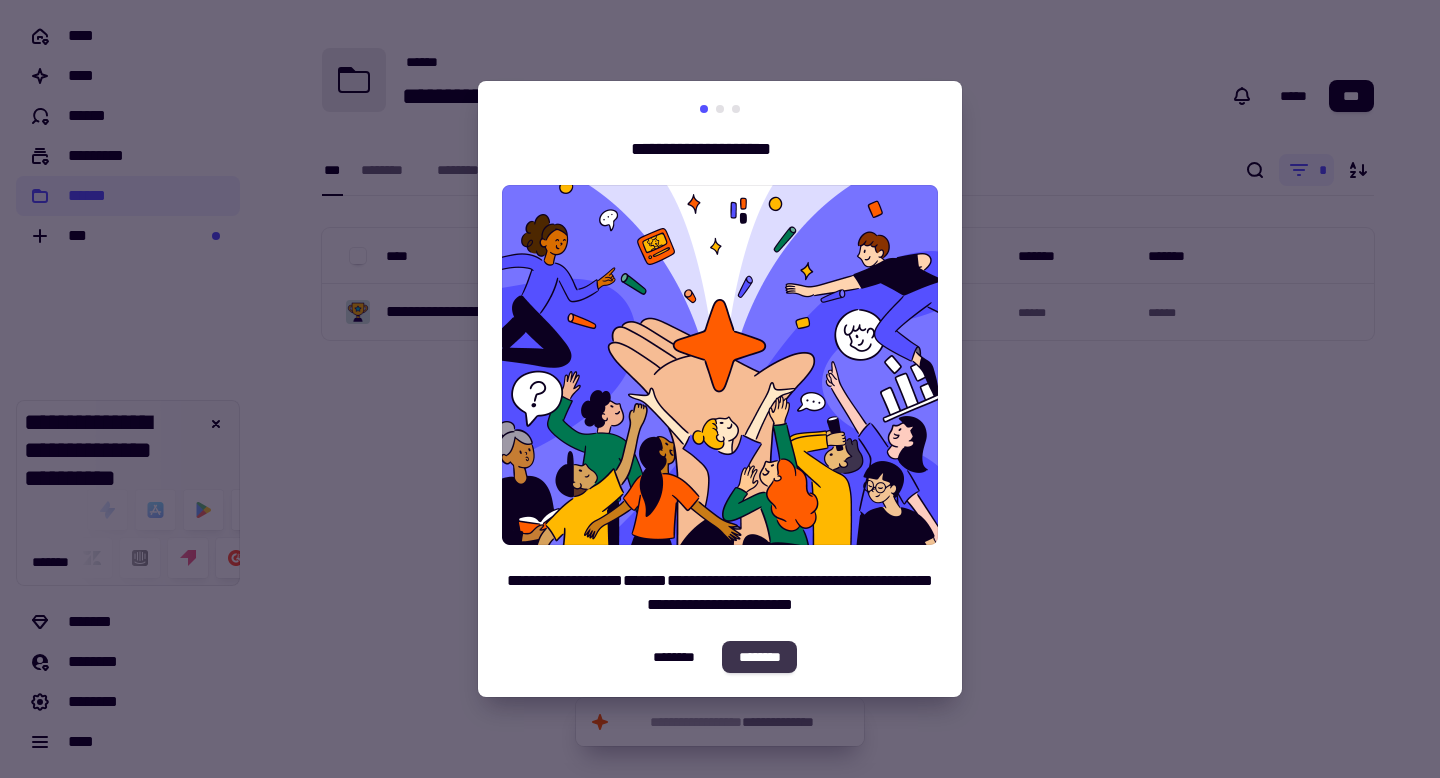 click on "********" 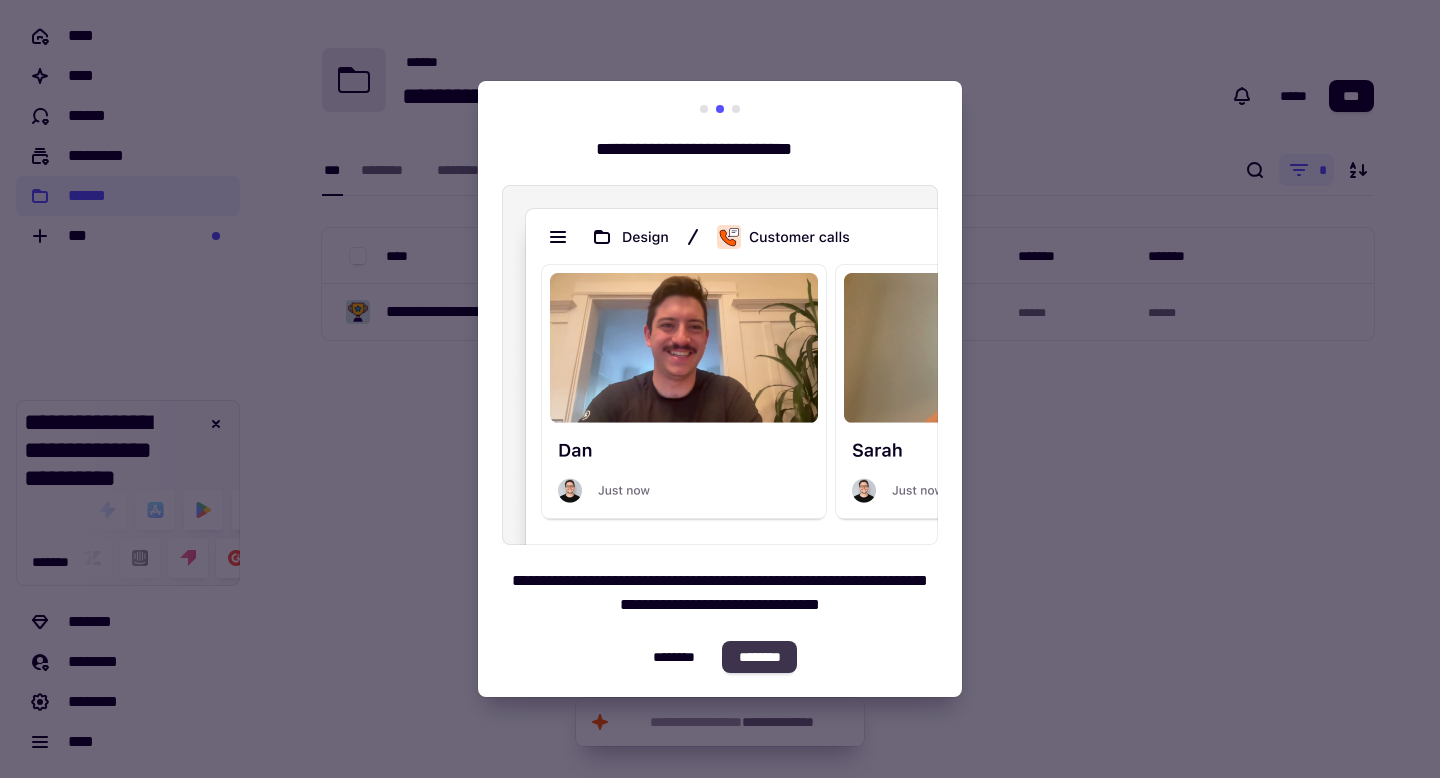 click on "********" 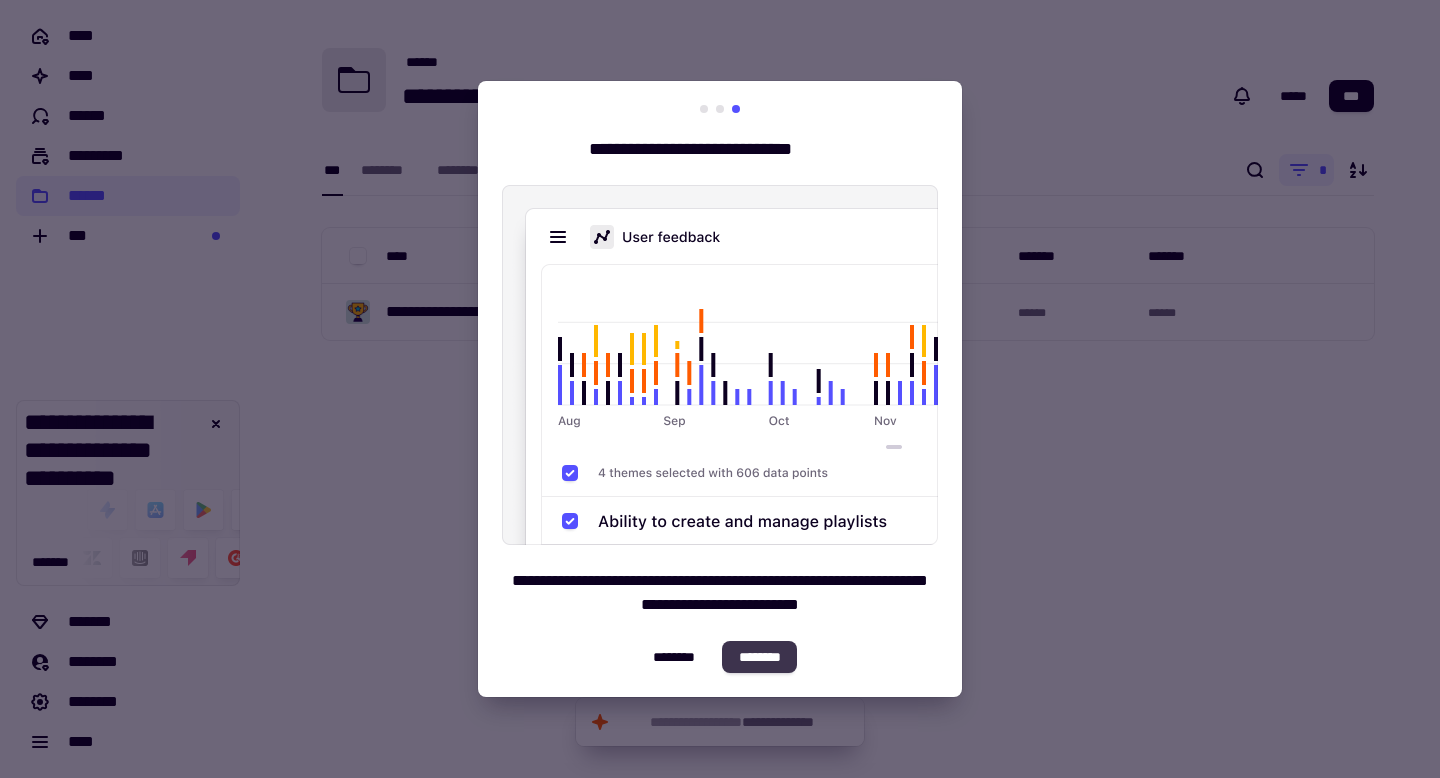 click on "********" 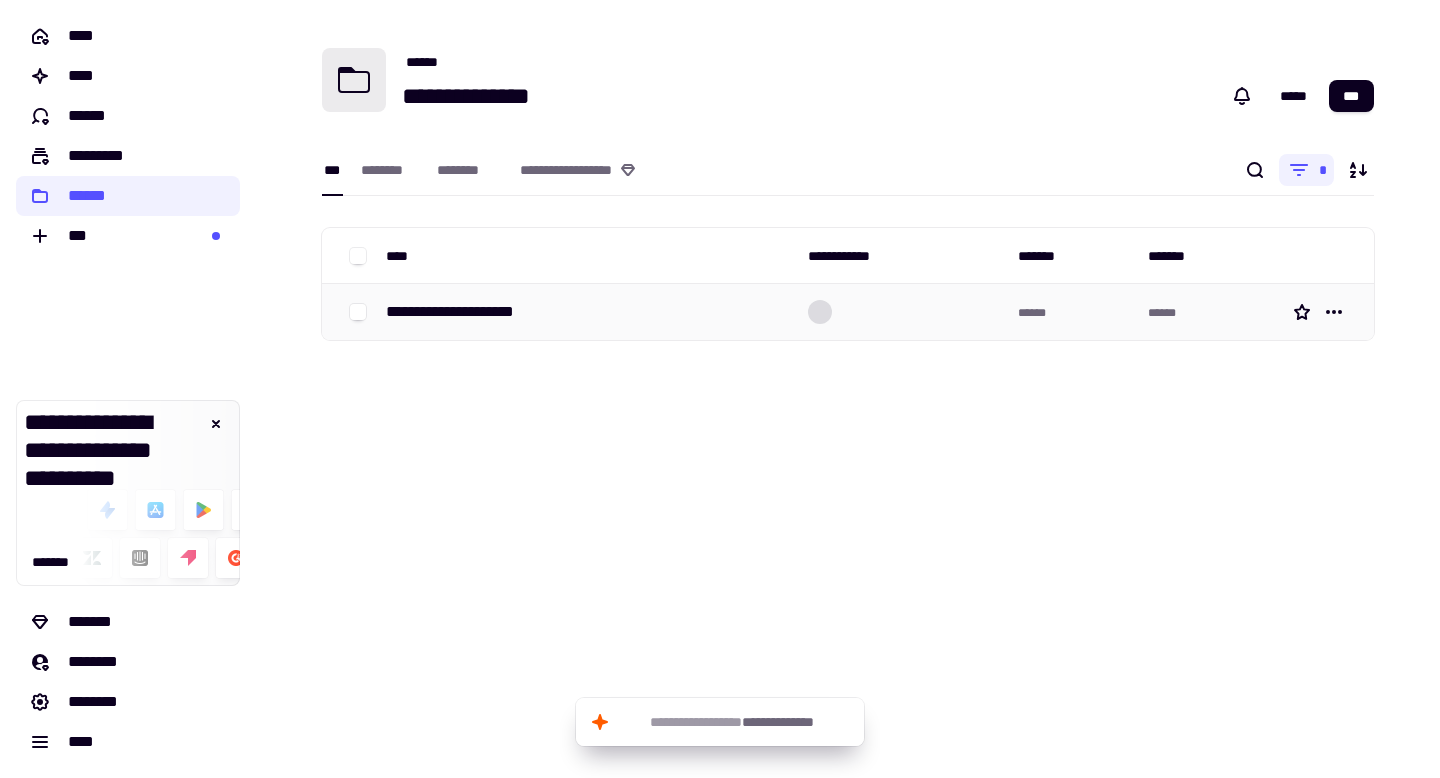click on "**********" at bounding box center (589, 312) 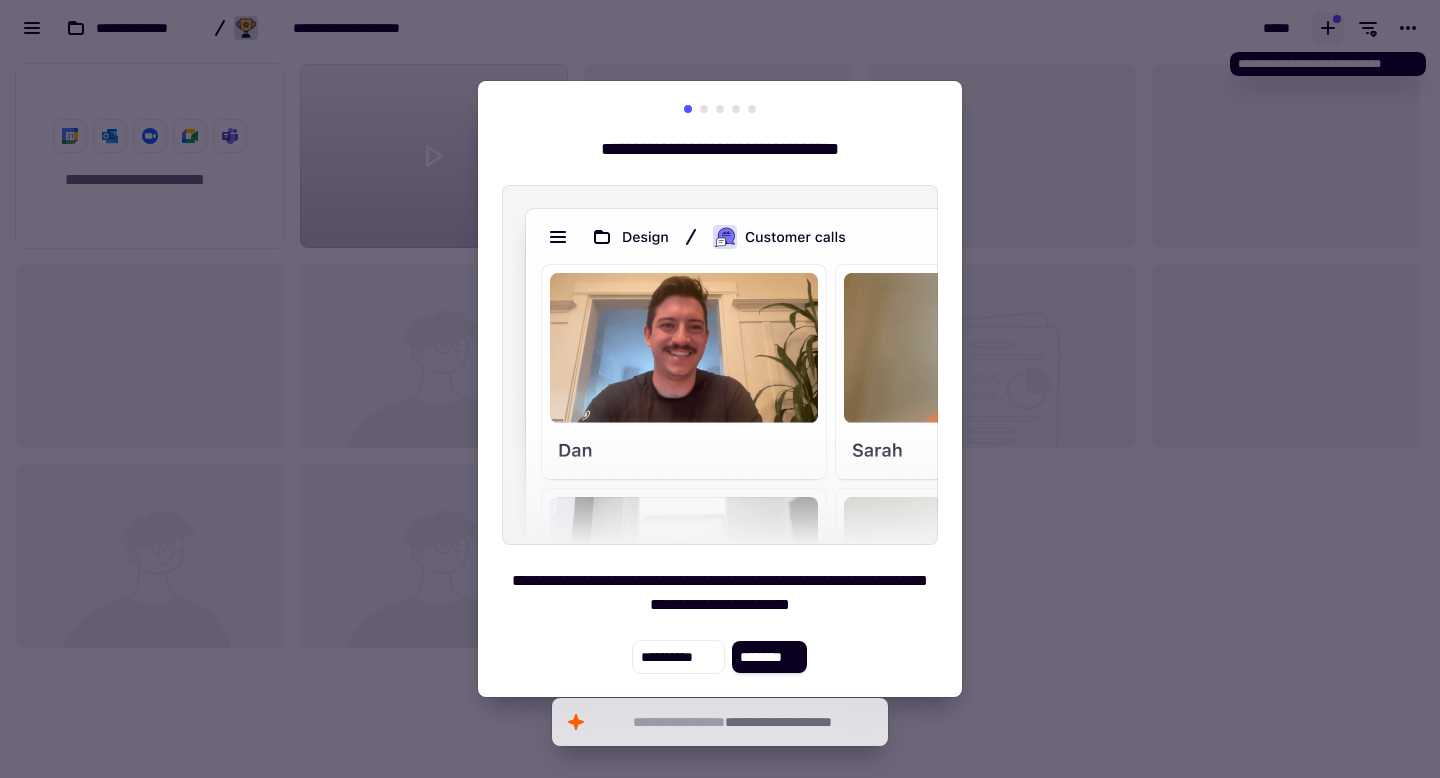 scroll, scrollTop: 1, scrollLeft: 1, axis: both 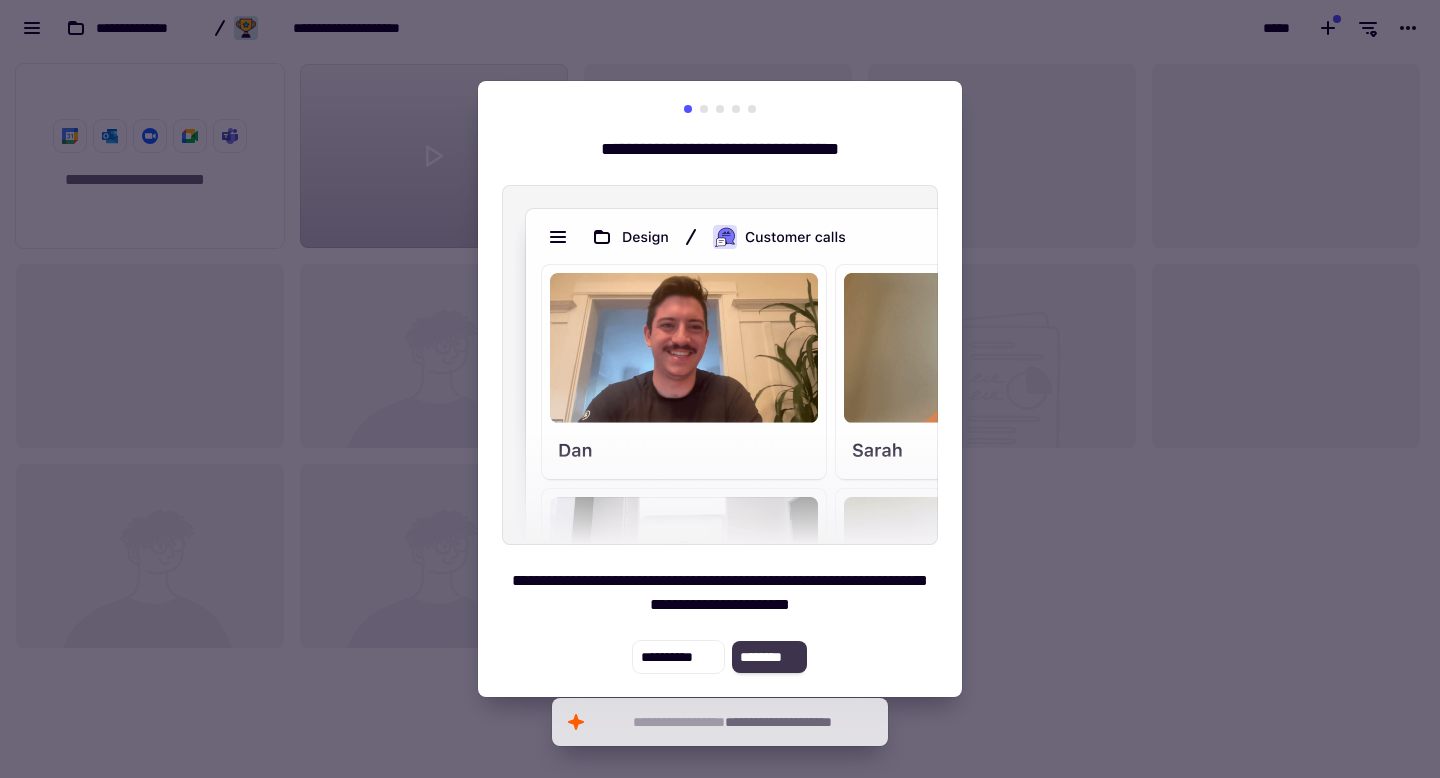 click on "********" 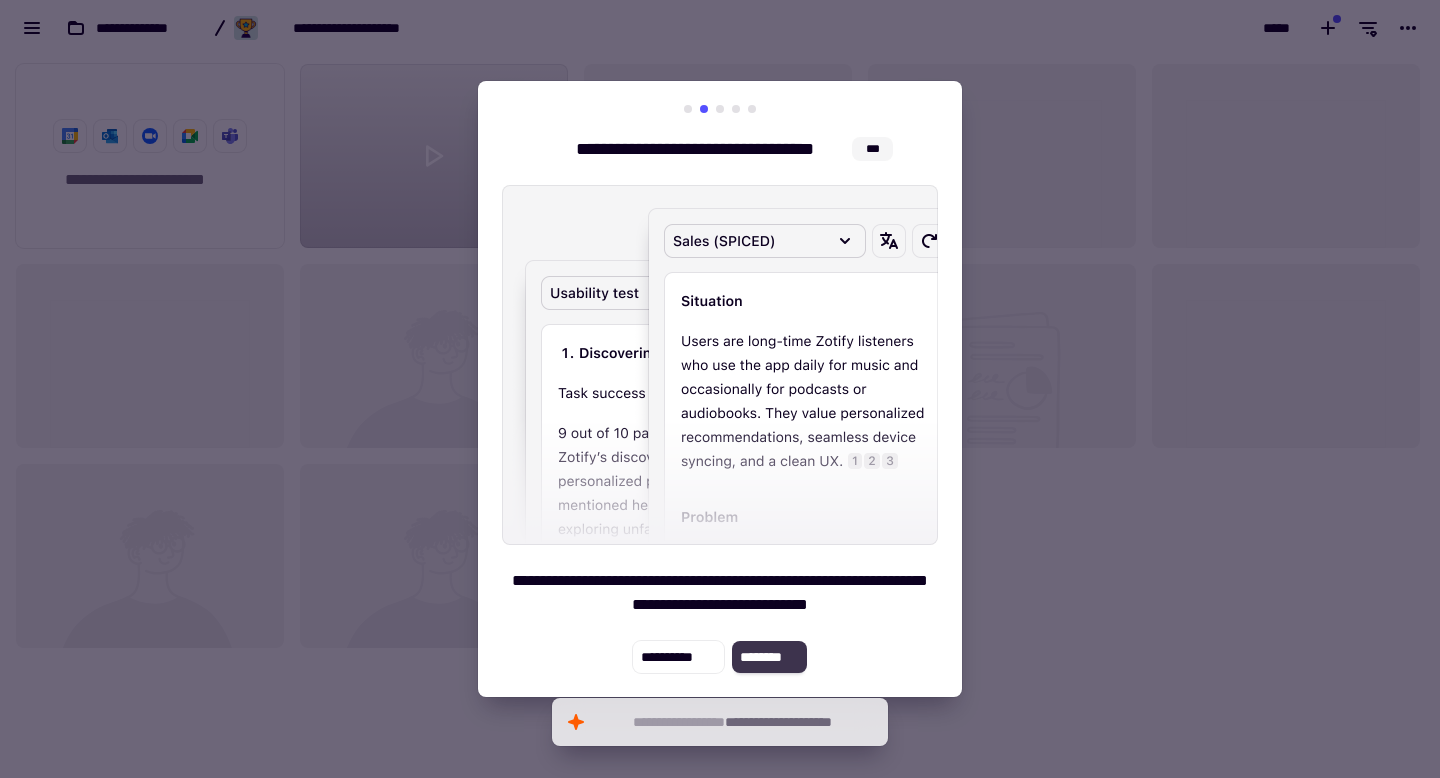 click on "********" 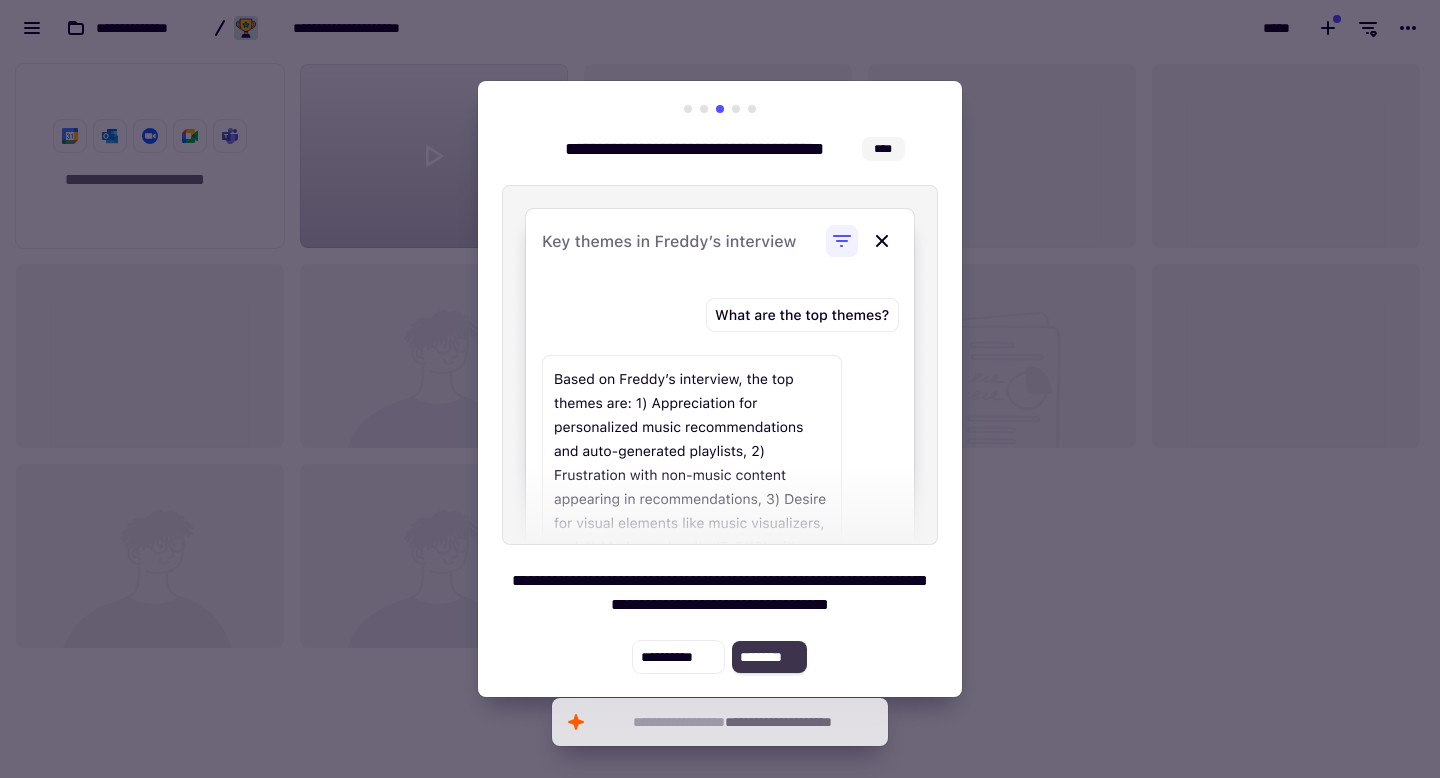 click on "********" 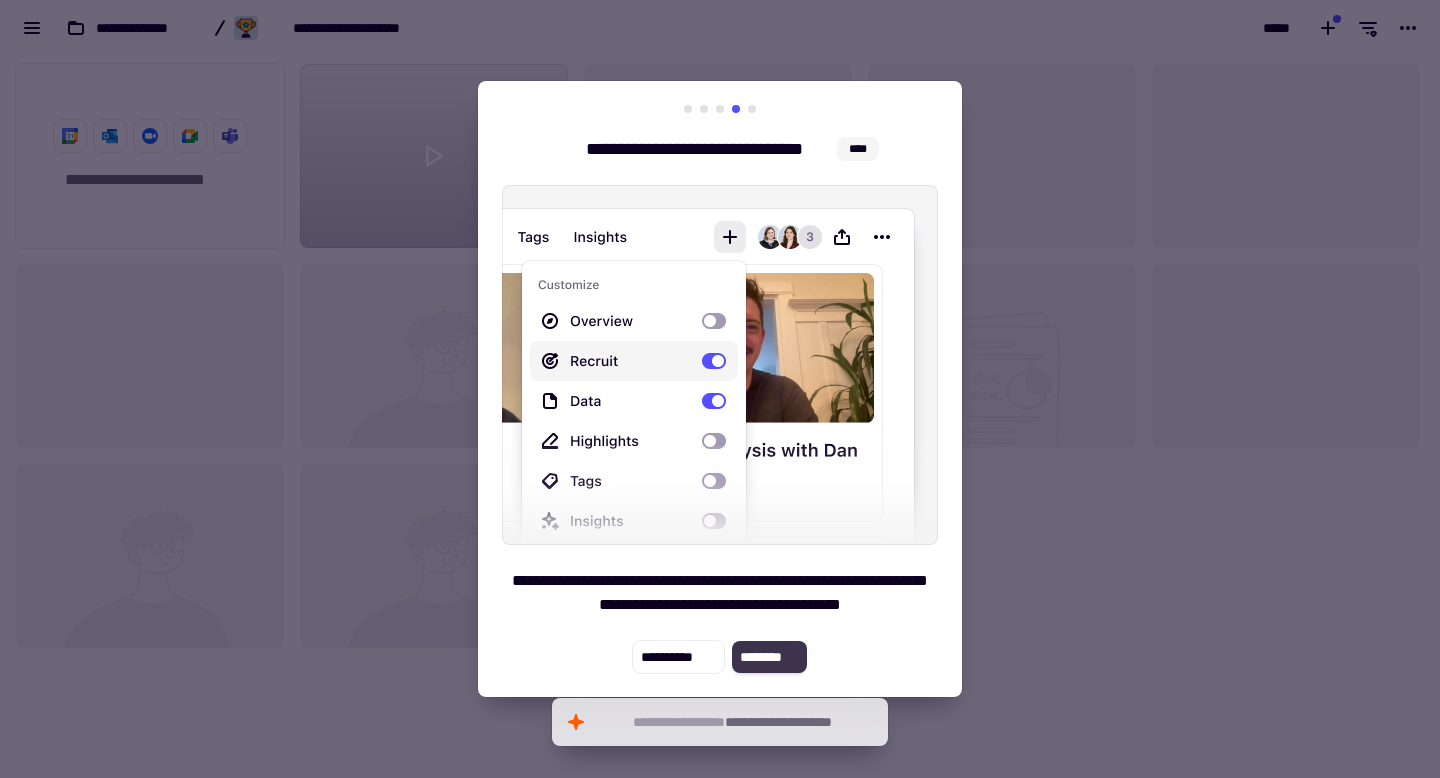 click on "********" 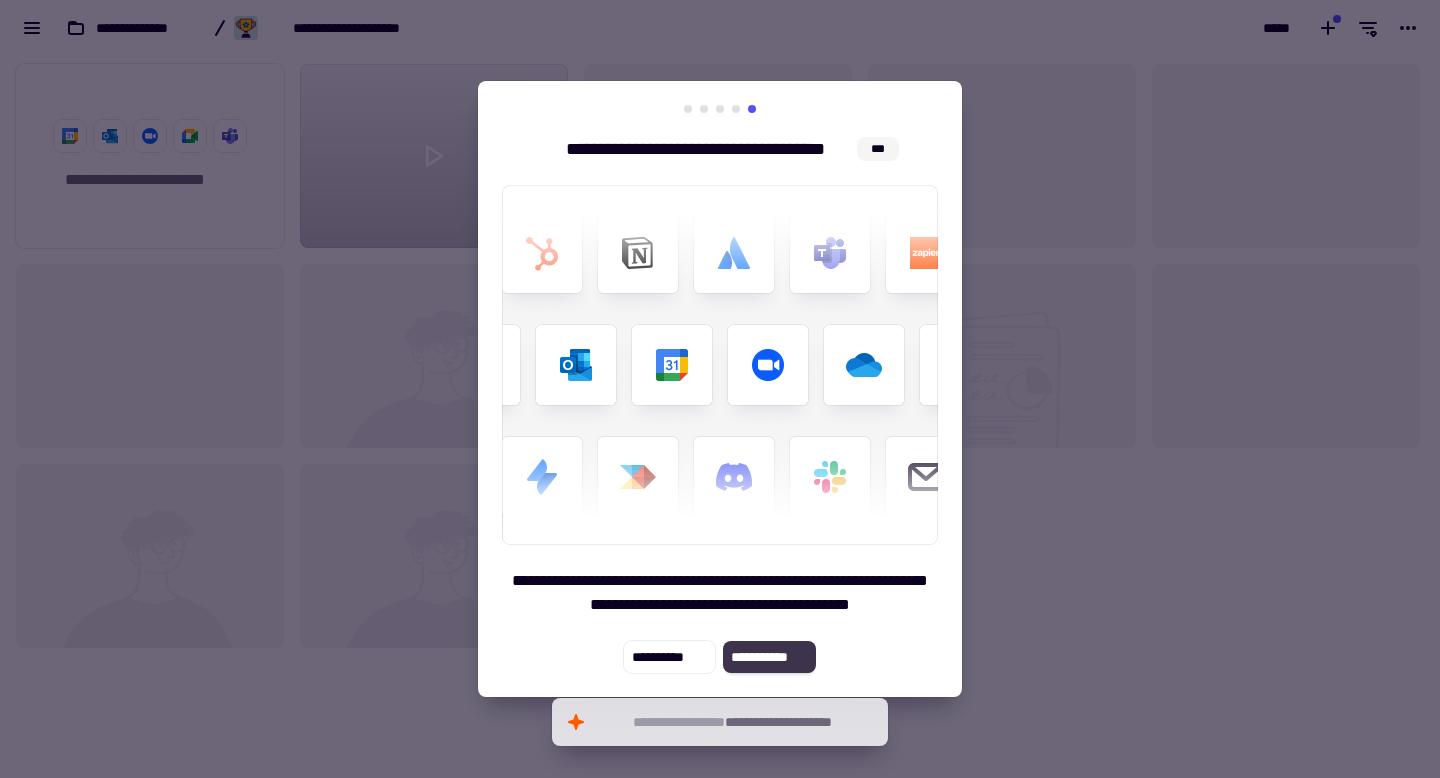 click on "**********" 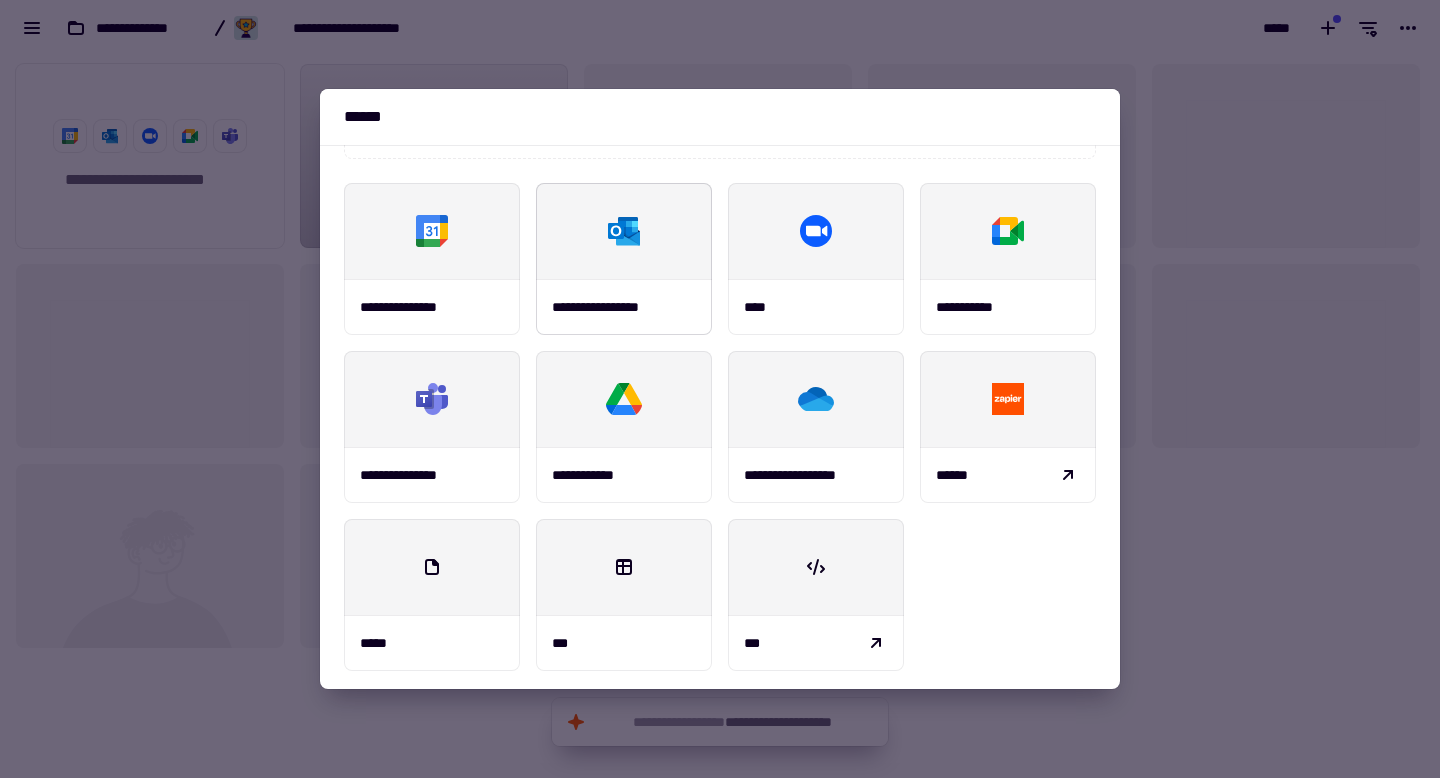 scroll, scrollTop: 234, scrollLeft: 0, axis: vertical 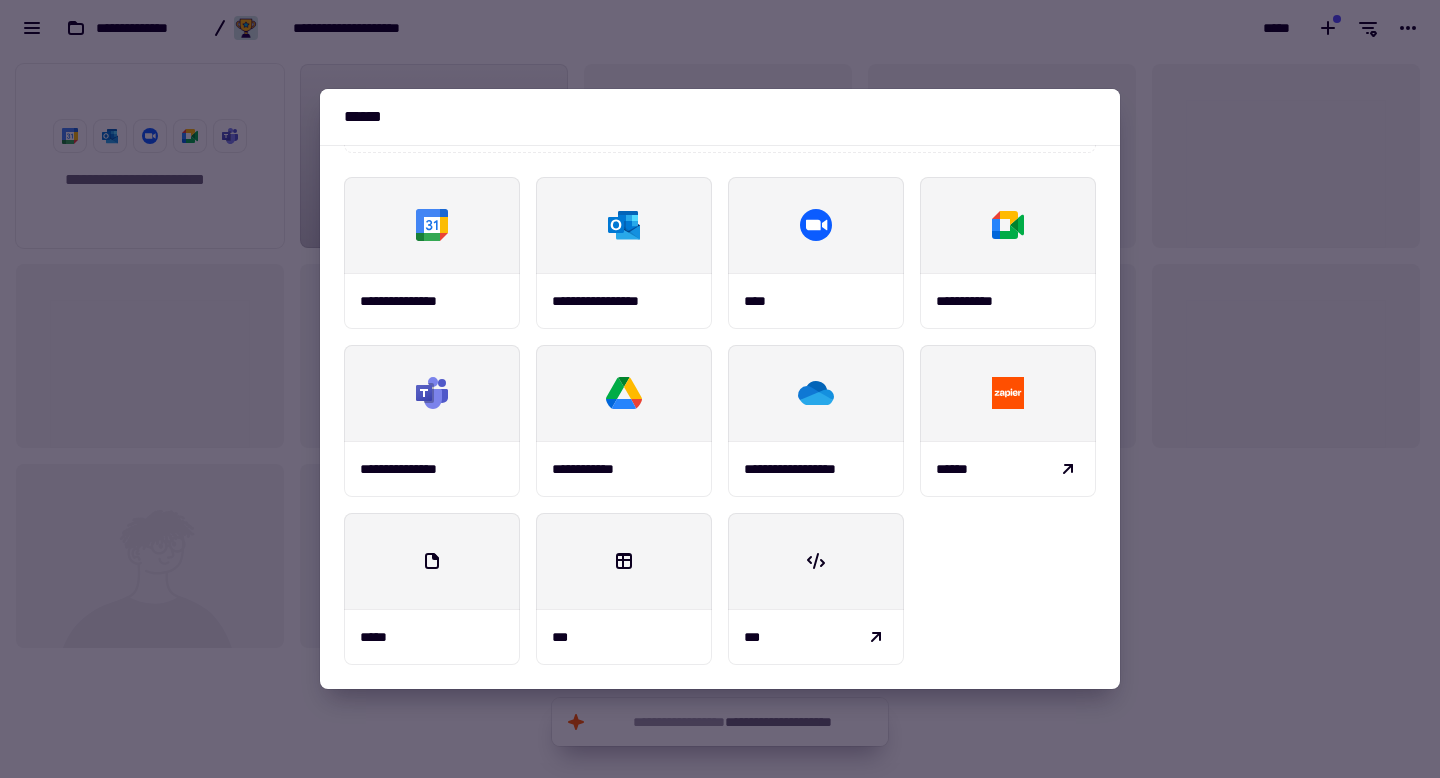 click at bounding box center (720, 389) 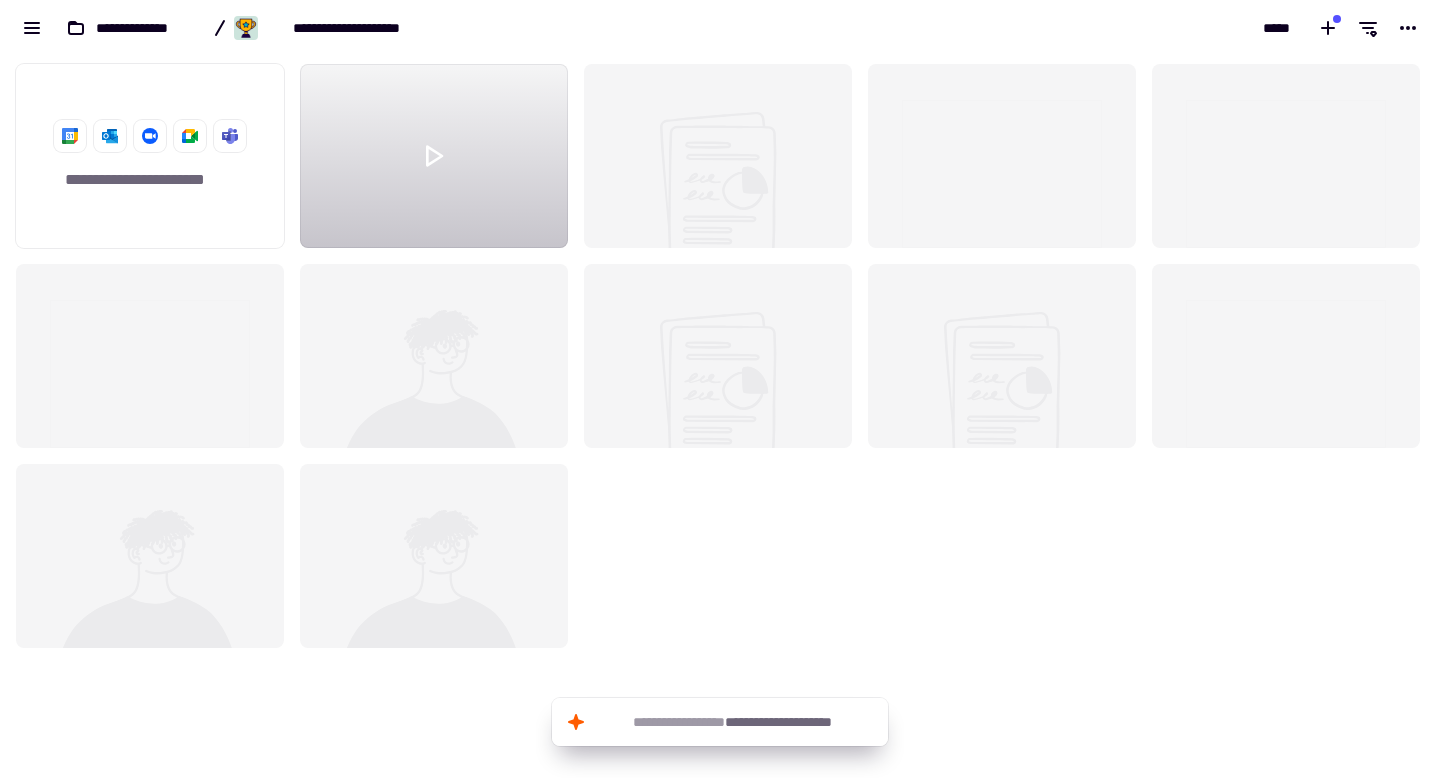 click 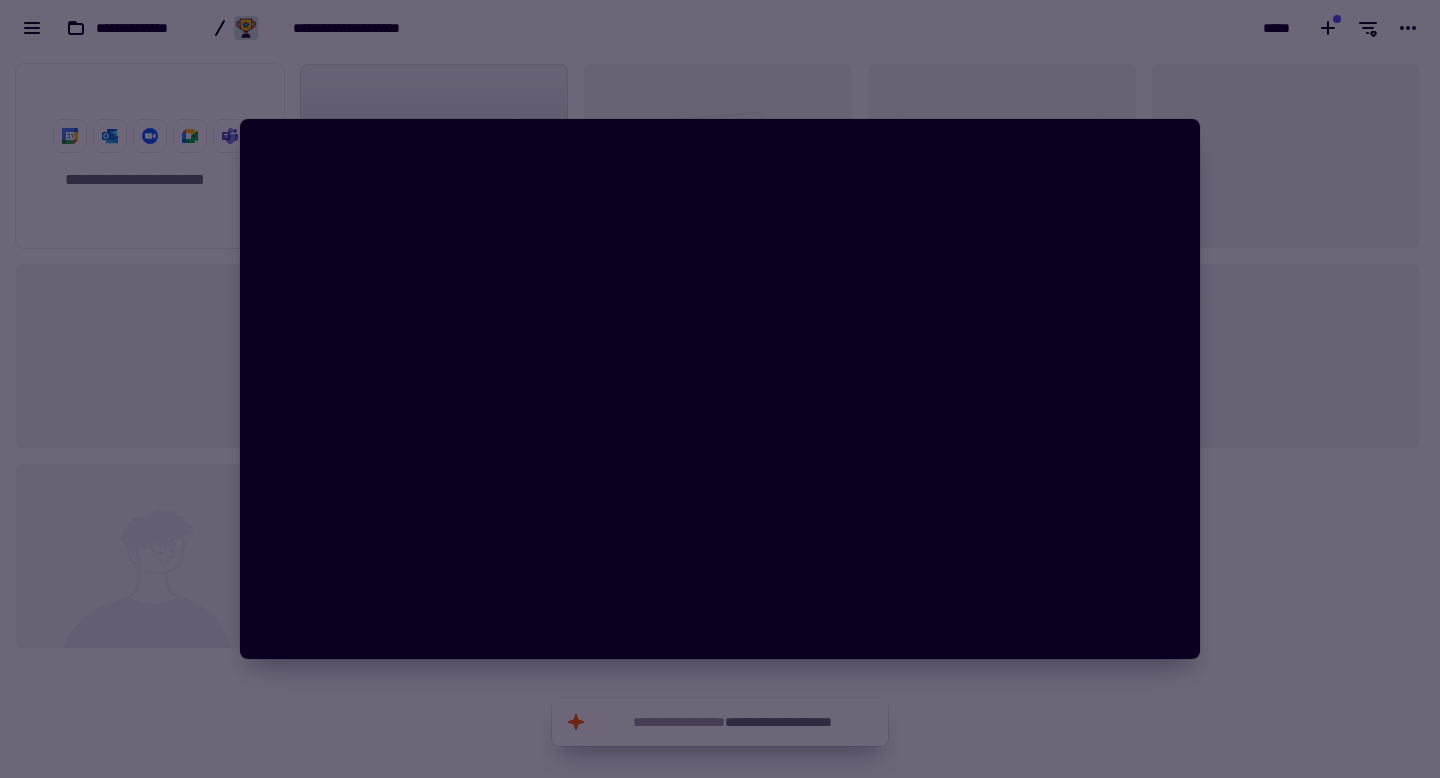 click at bounding box center [720, 389] 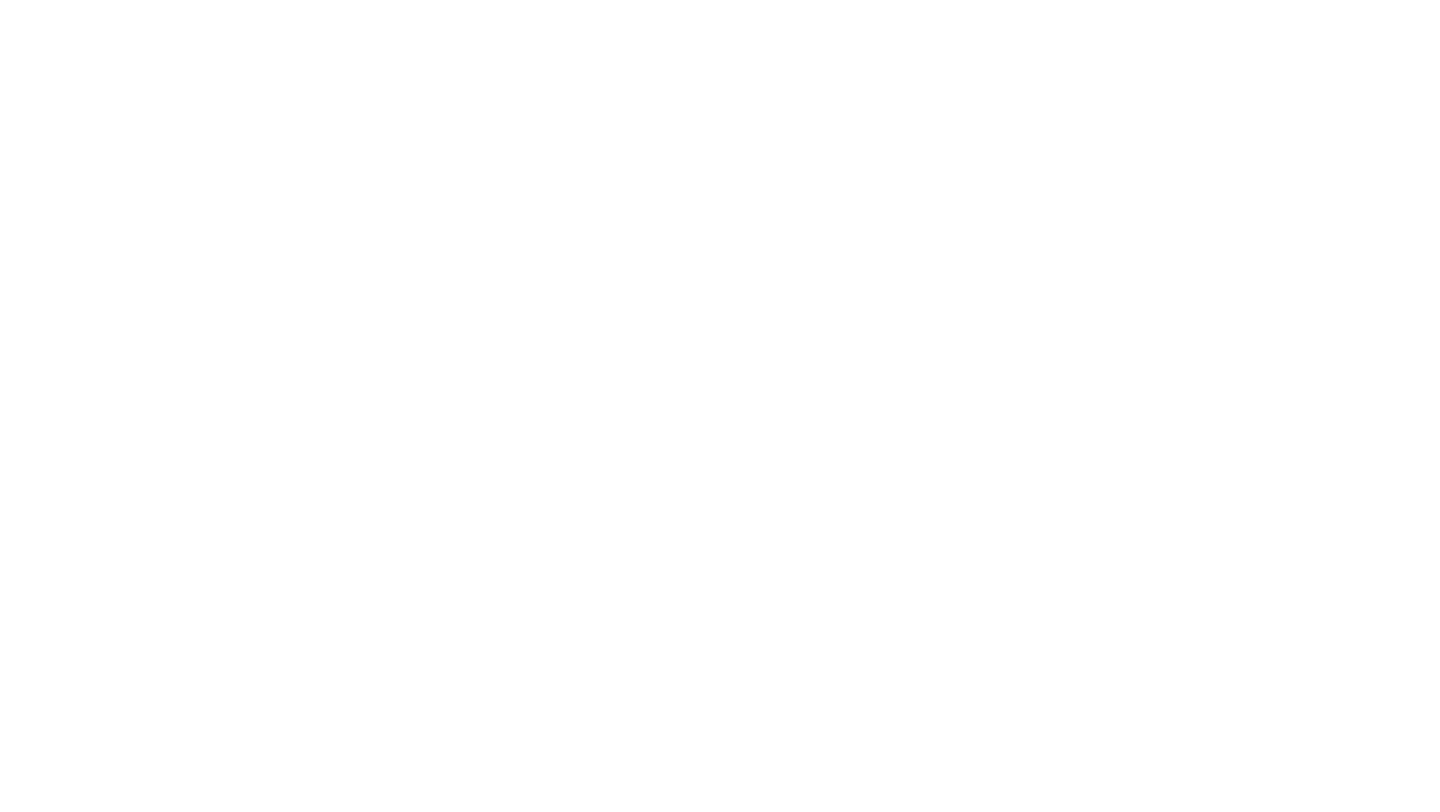 scroll, scrollTop: 0, scrollLeft: 0, axis: both 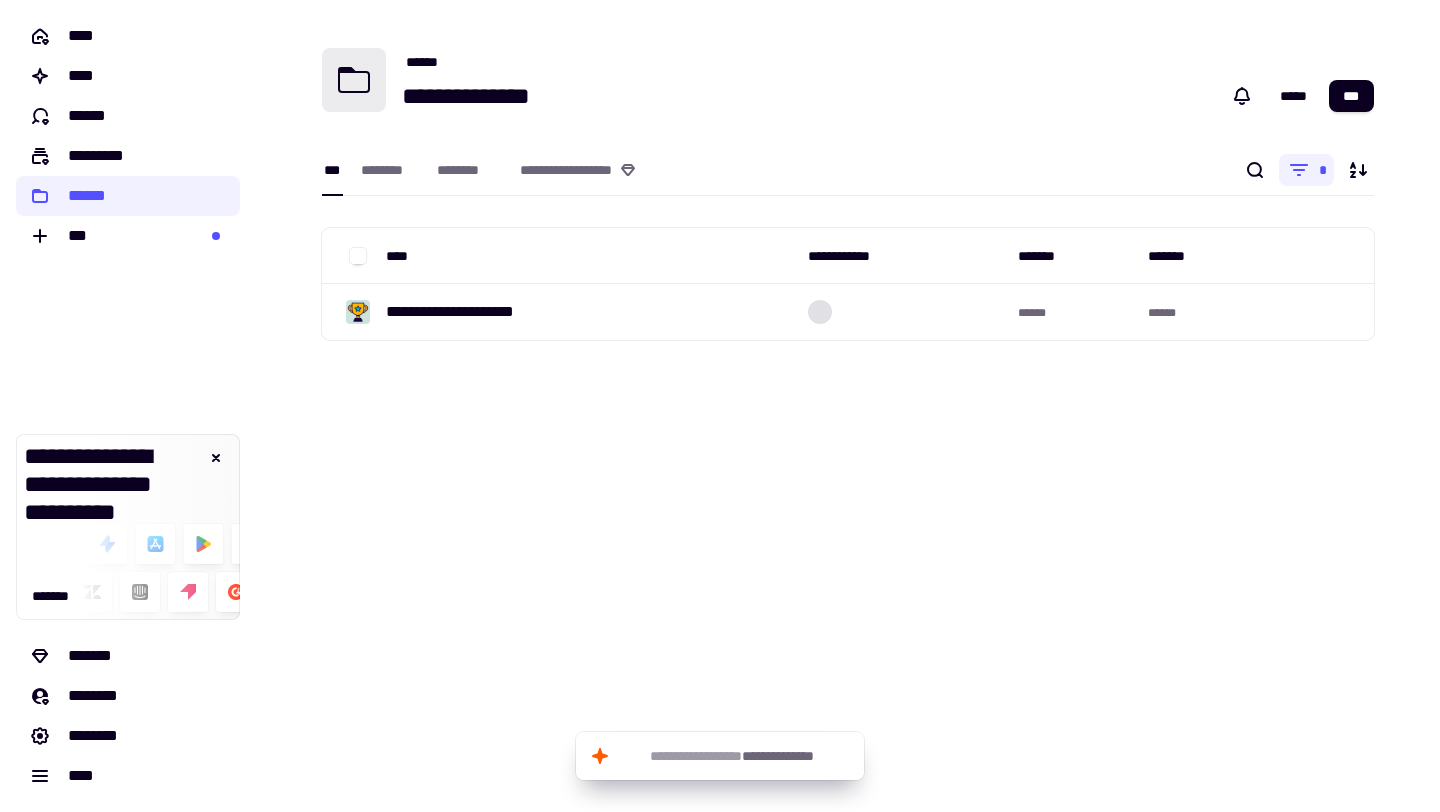 click on "******" at bounding box center [884, 62] 